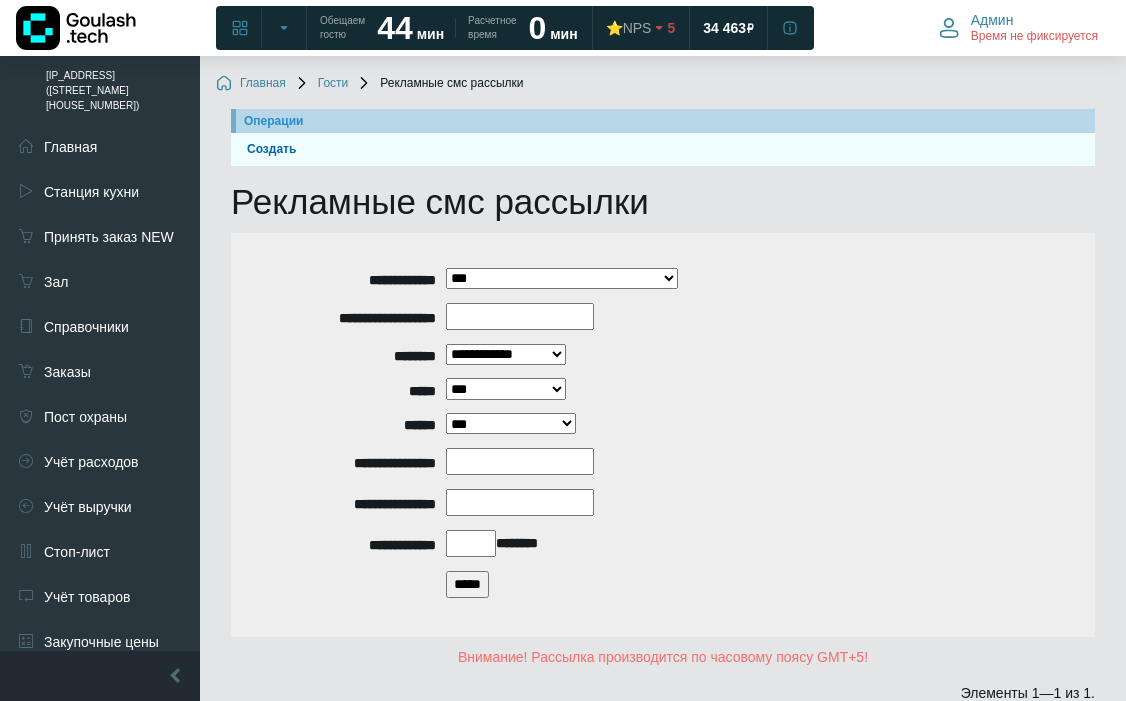 scroll, scrollTop: 0, scrollLeft: 0, axis: both 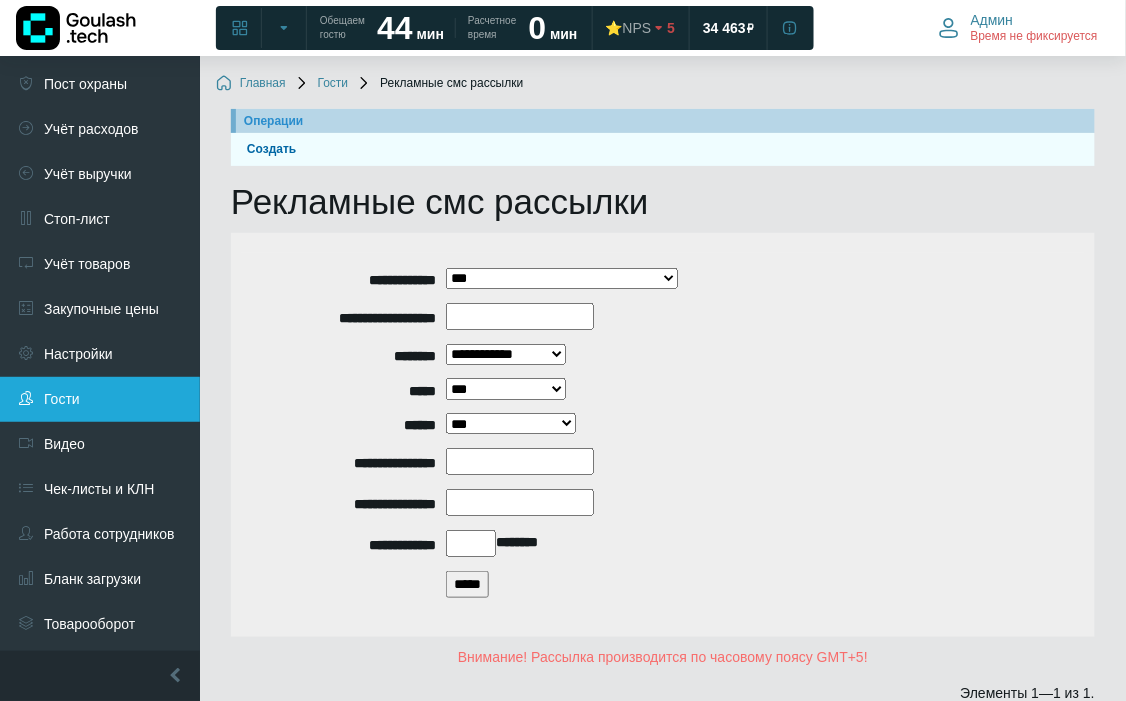 click on "Гости" at bounding box center [100, 399] 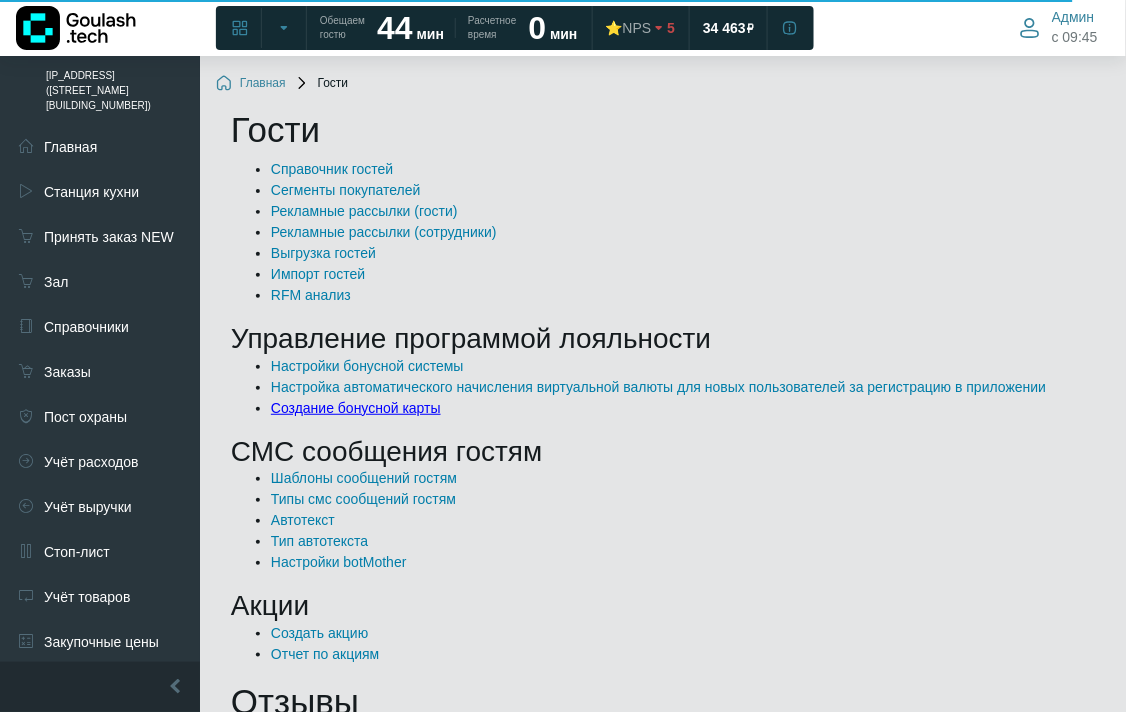 scroll, scrollTop: 111, scrollLeft: 0, axis: vertical 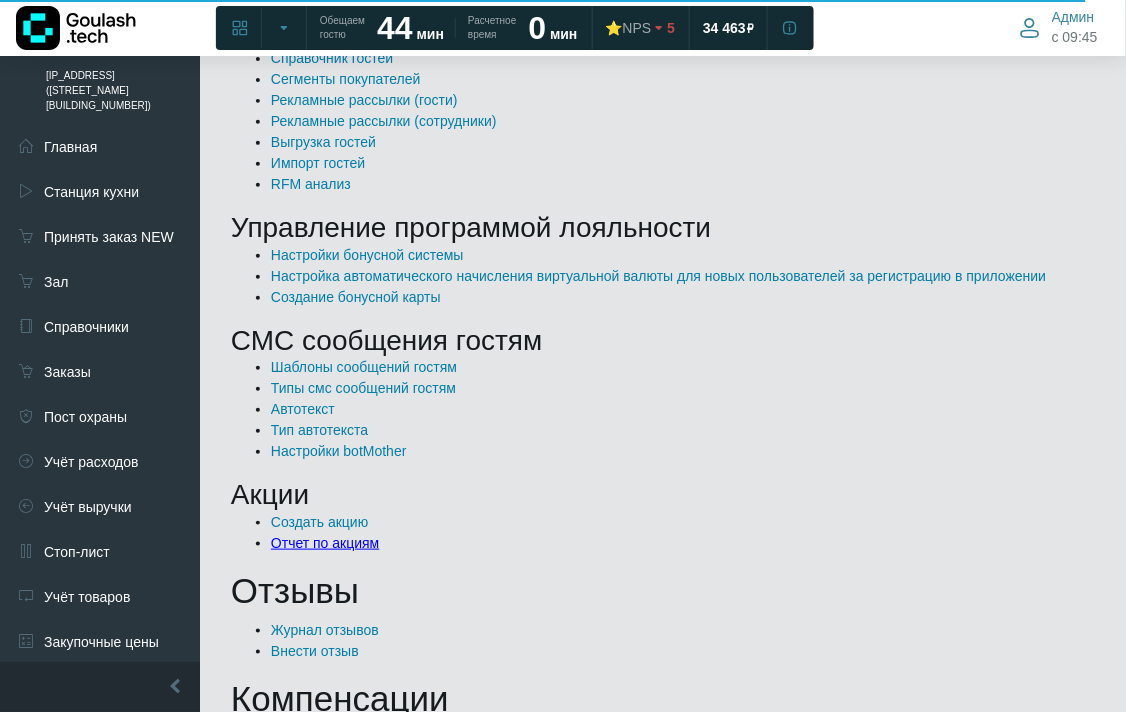 click on "Отчет по акциям" at bounding box center (325, 543) 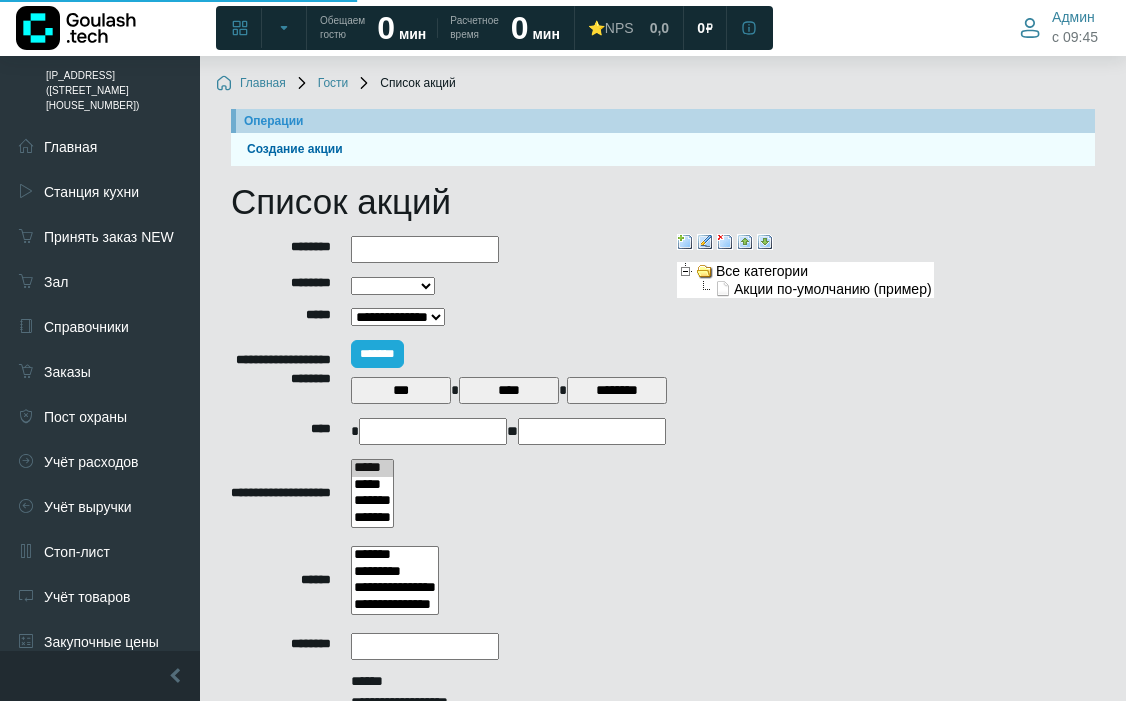 select 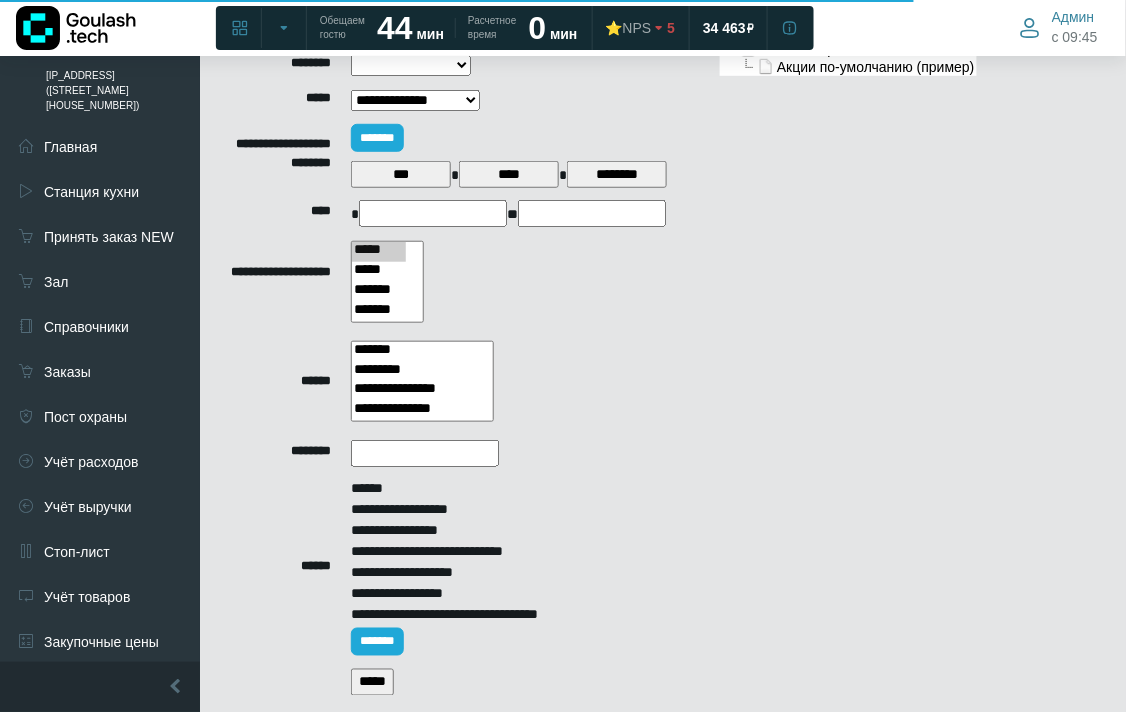 scroll, scrollTop: 277, scrollLeft: 0, axis: vertical 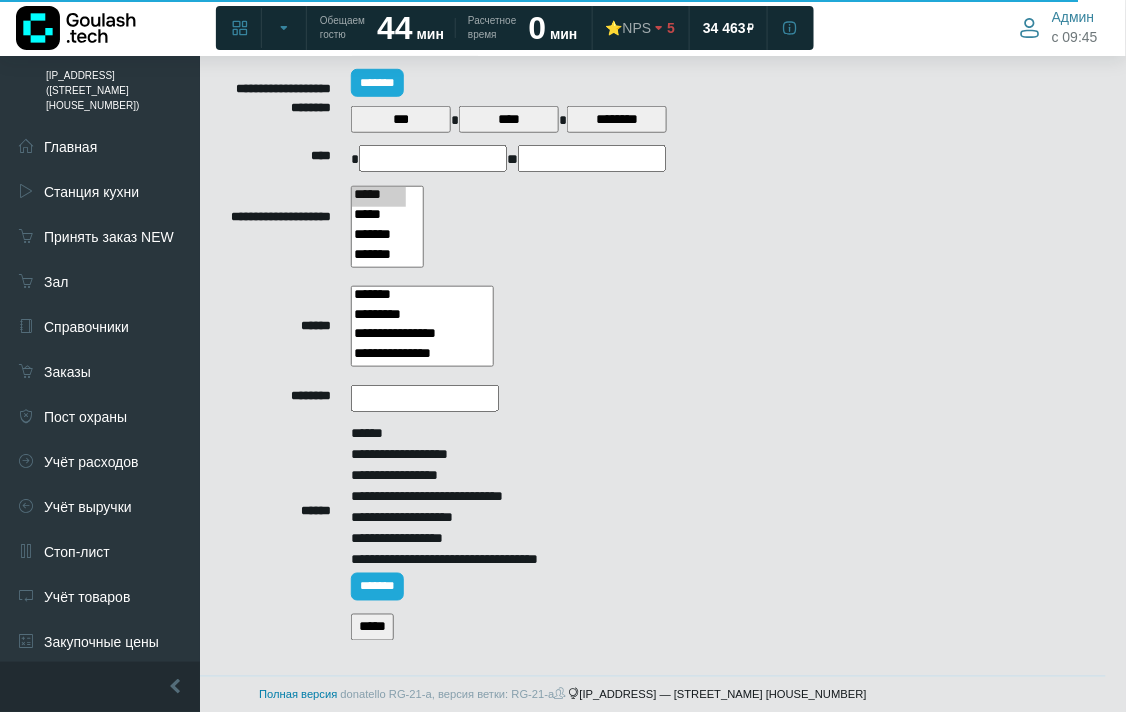 click on "*****" at bounding box center (535, 629) 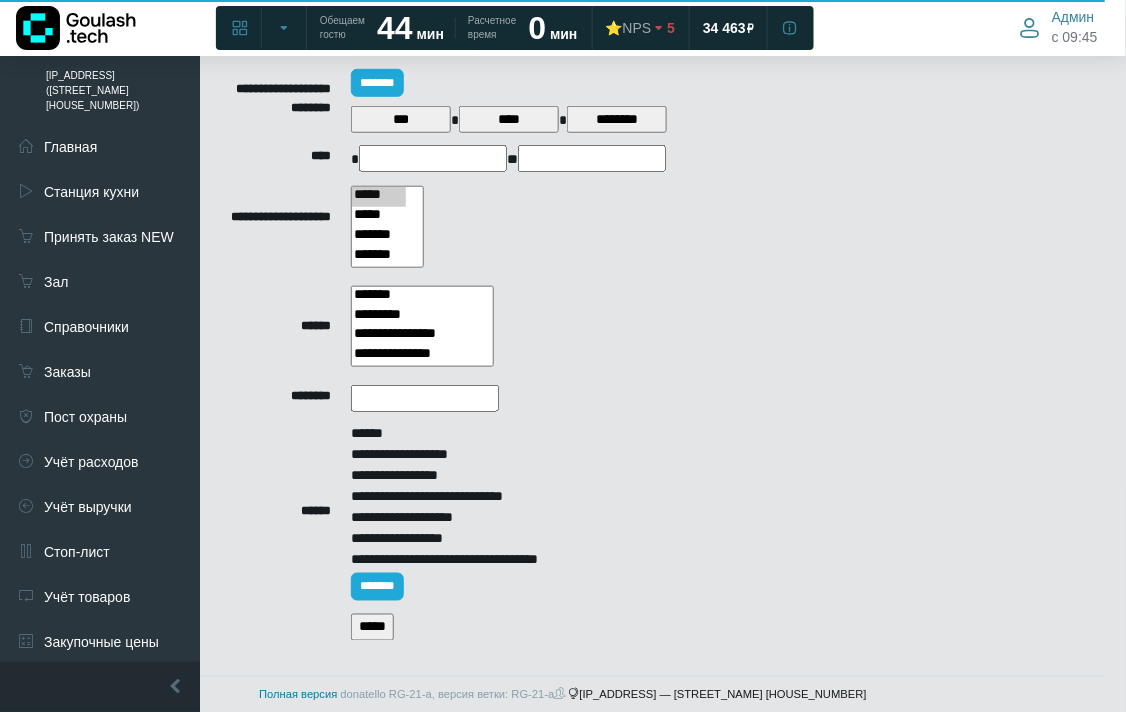 click on "*****" at bounding box center [372, 627] 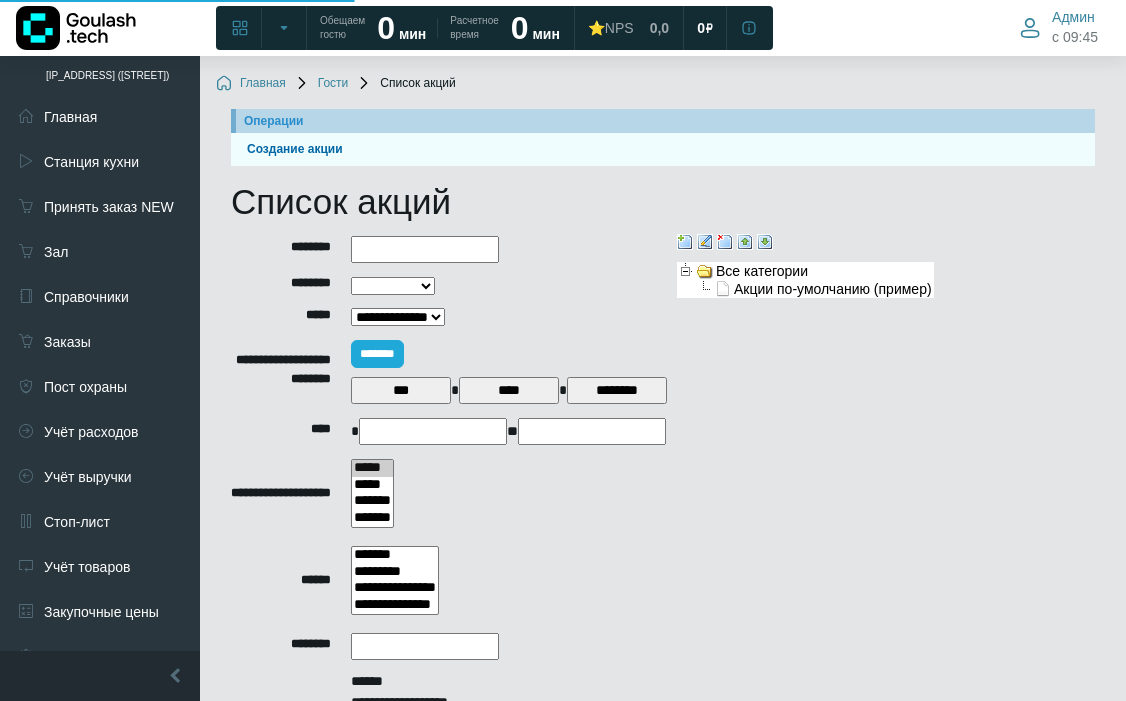 select 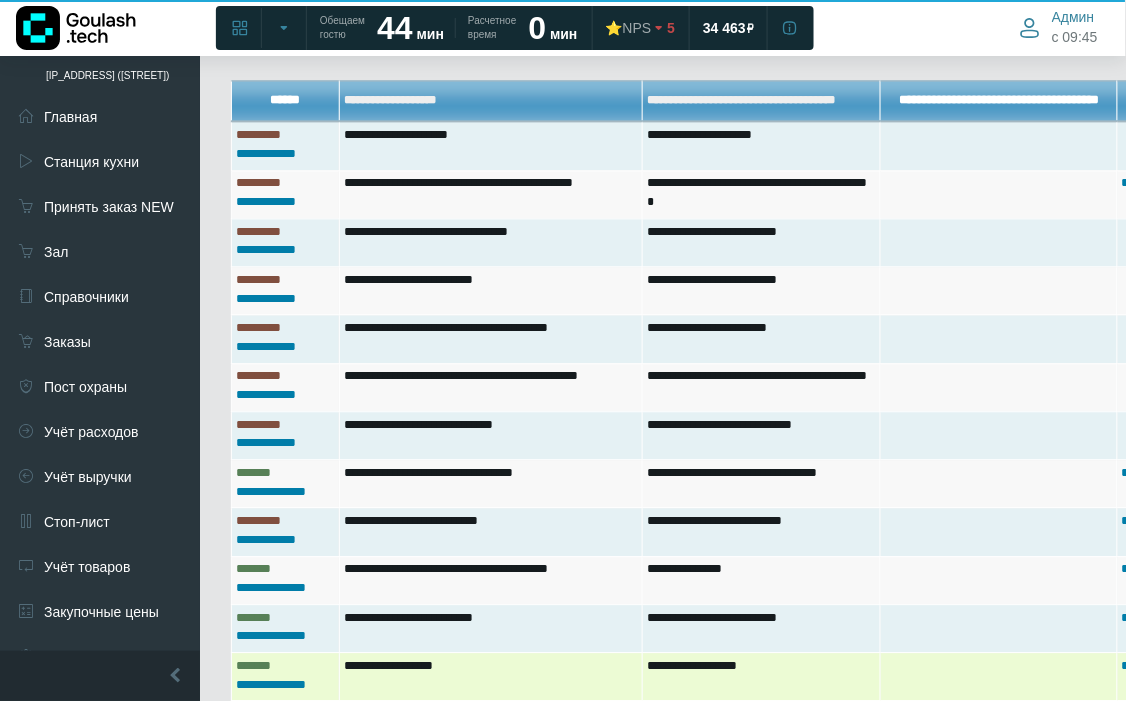 scroll, scrollTop: 1000, scrollLeft: 0, axis: vertical 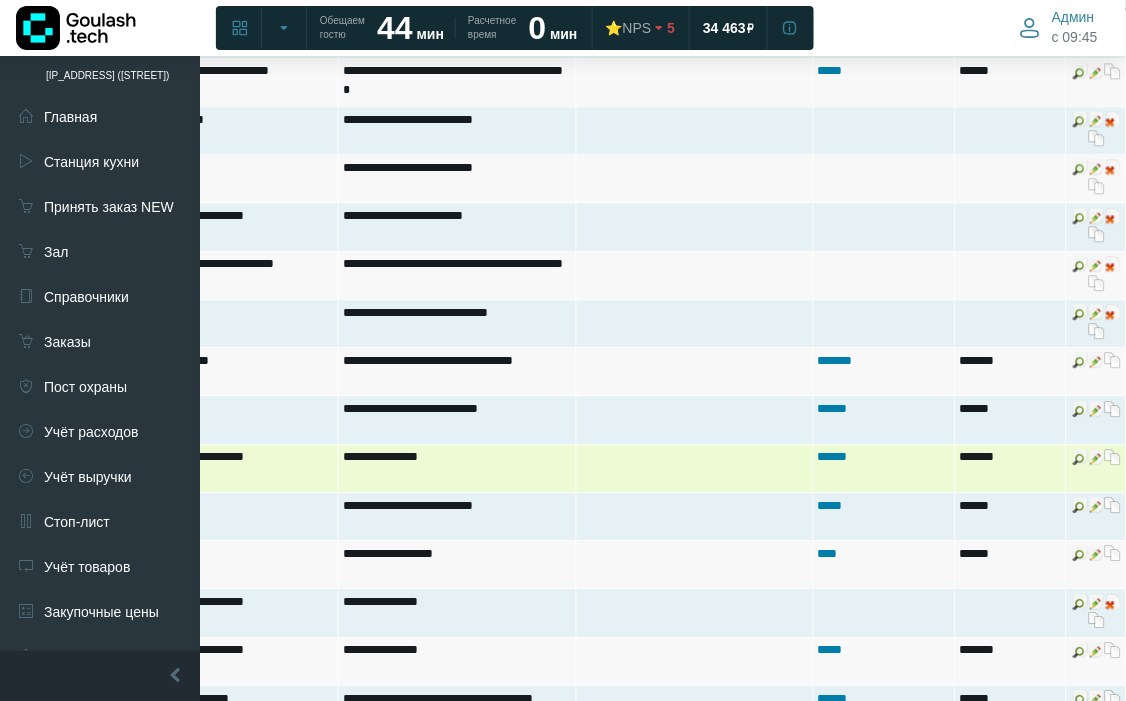 click at bounding box center (1097, 457) 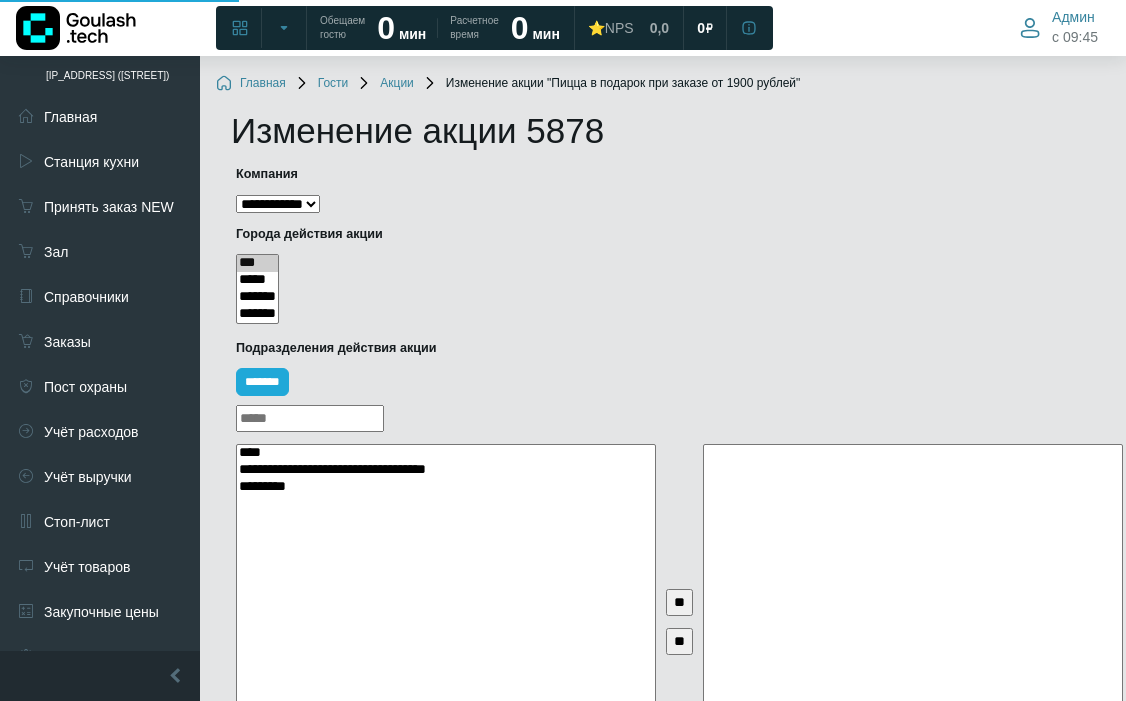 select 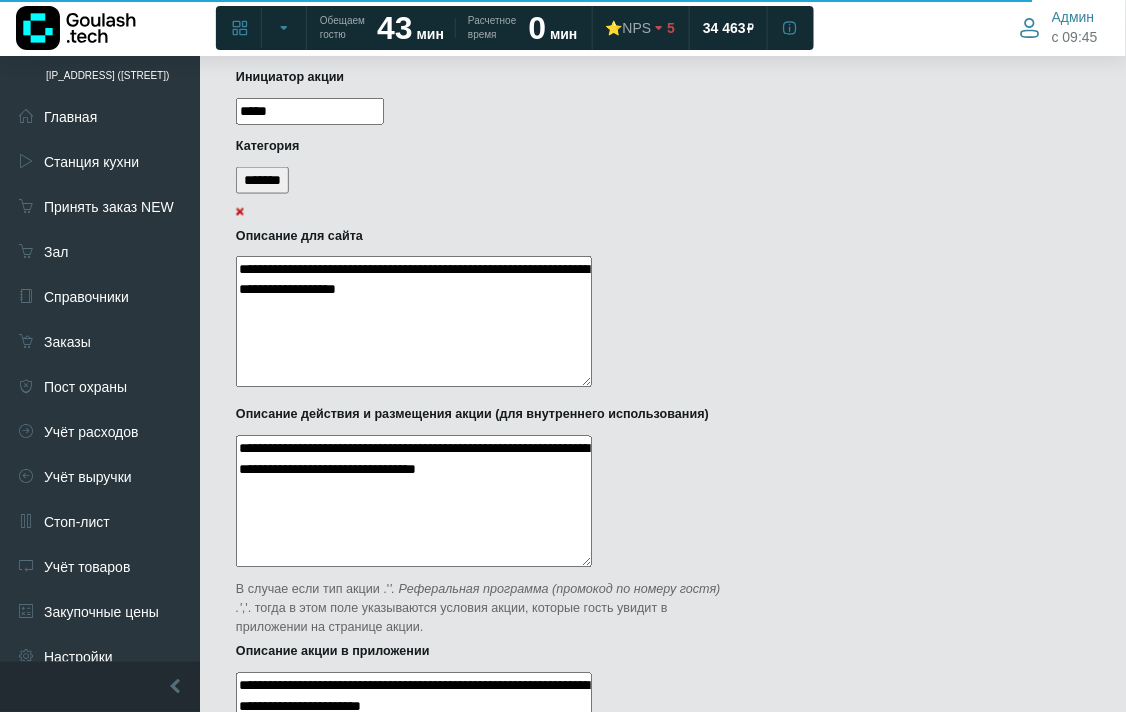 scroll, scrollTop: 333, scrollLeft: 0, axis: vertical 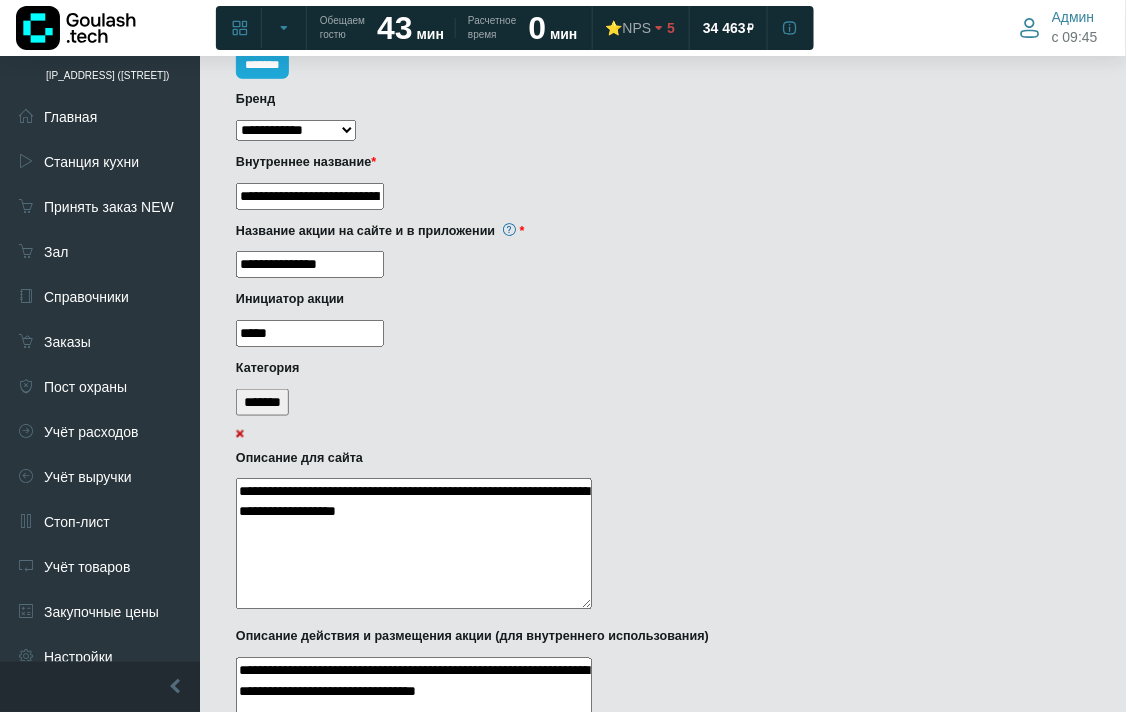click on "**********" at bounding box center [414, 544] 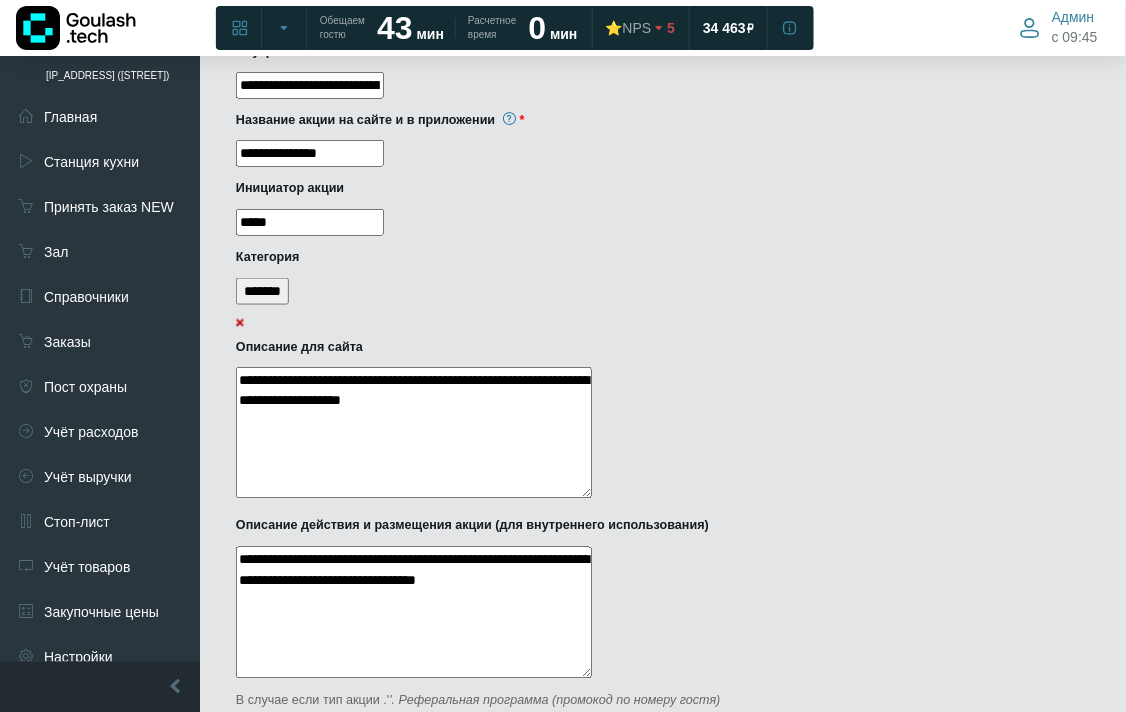 scroll, scrollTop: 333, scrollLeft: 0, axis: vertical 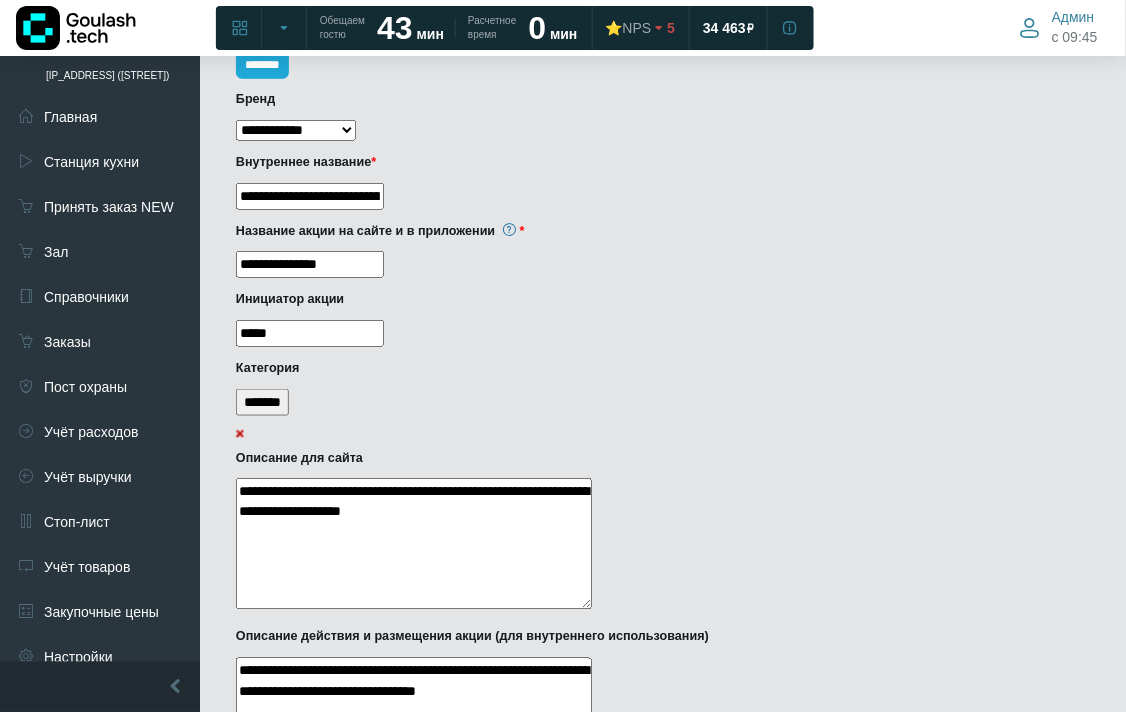 type on "**********" 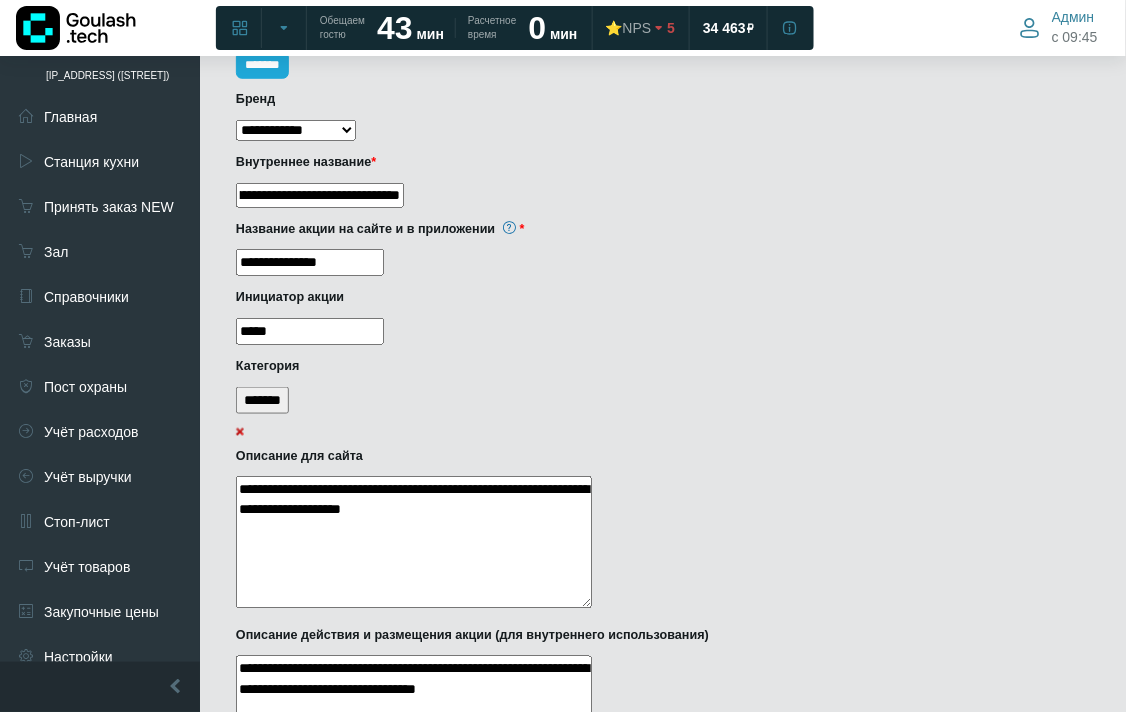 drag, startPoint x: 343, startPoint y: 197, endPoint x: 515, endPoint y: 197, distance: 172 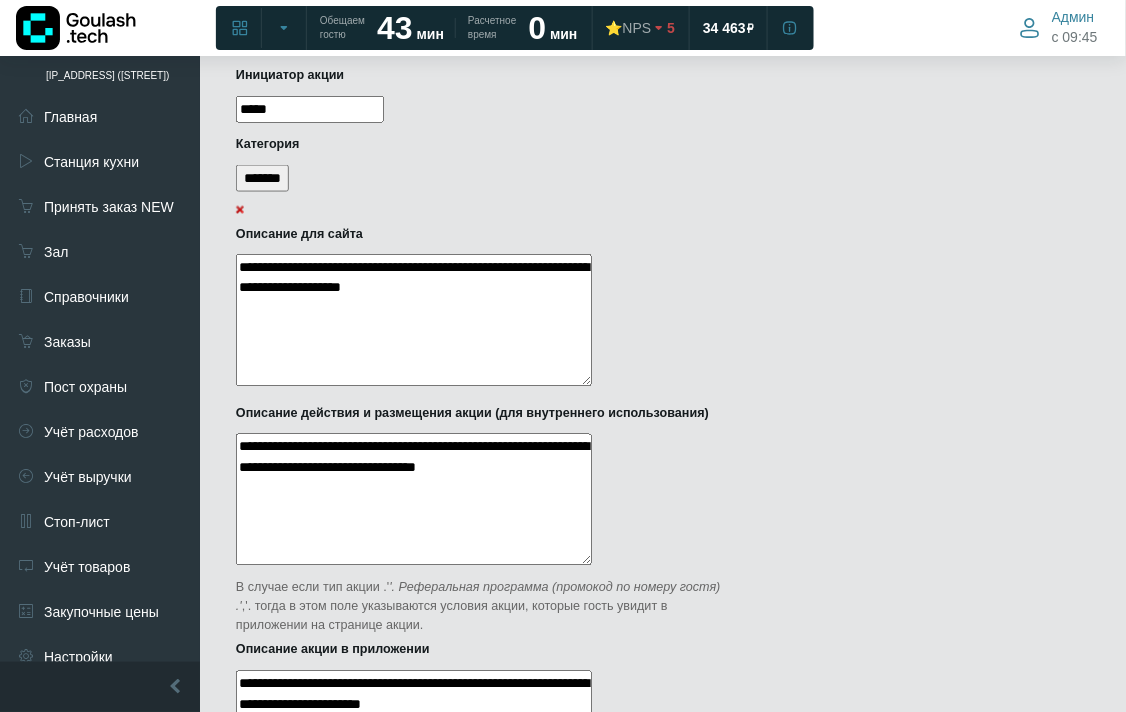 scroll, scrollTop: 666, scrollLeft: 0, axis: vertical 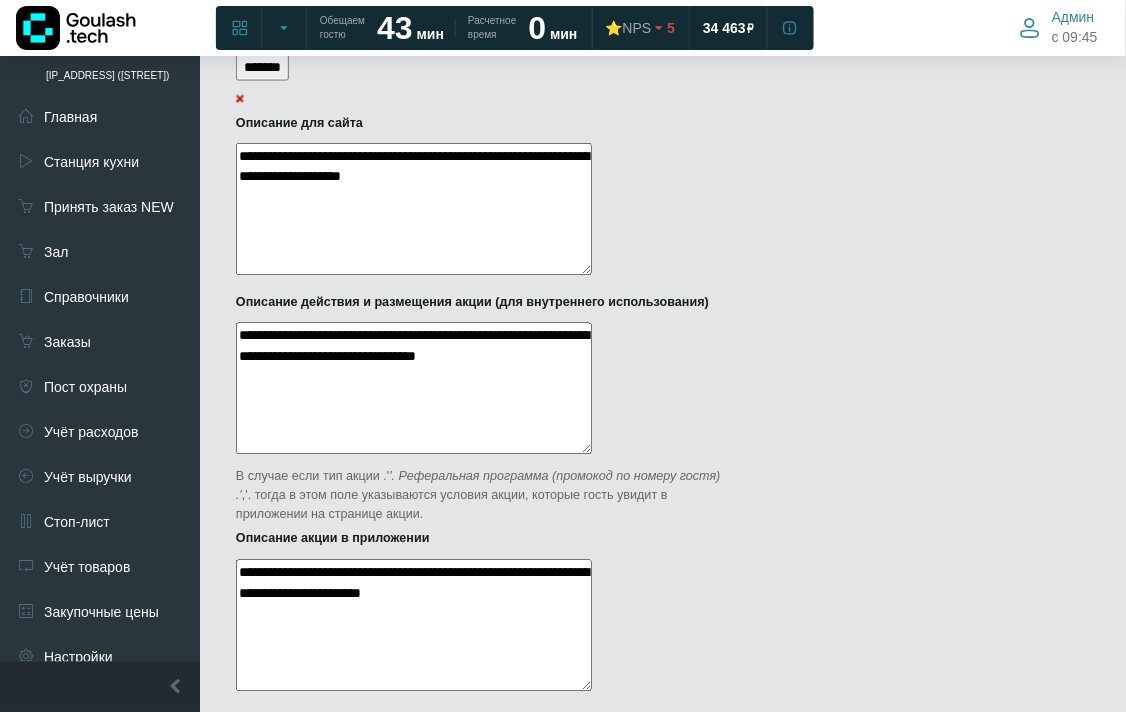 click on "**********" at bounding box center (414, 626) 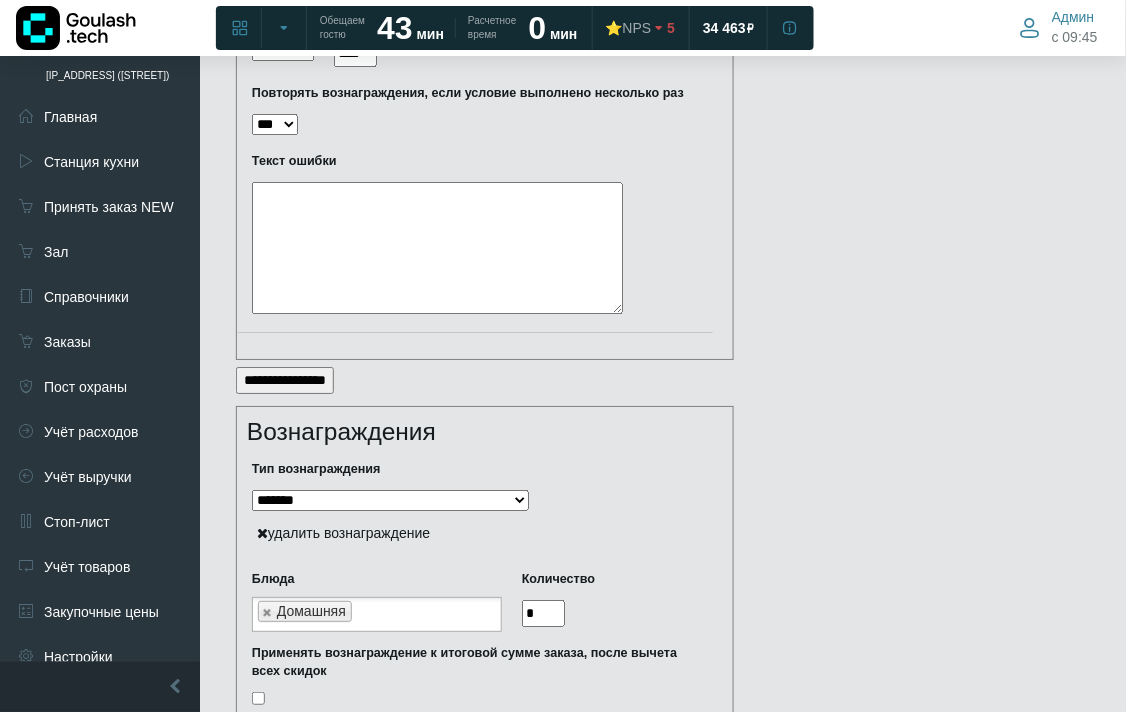 scroll, scrollTop: 3222, scrollLeft: 0, axis: vertical 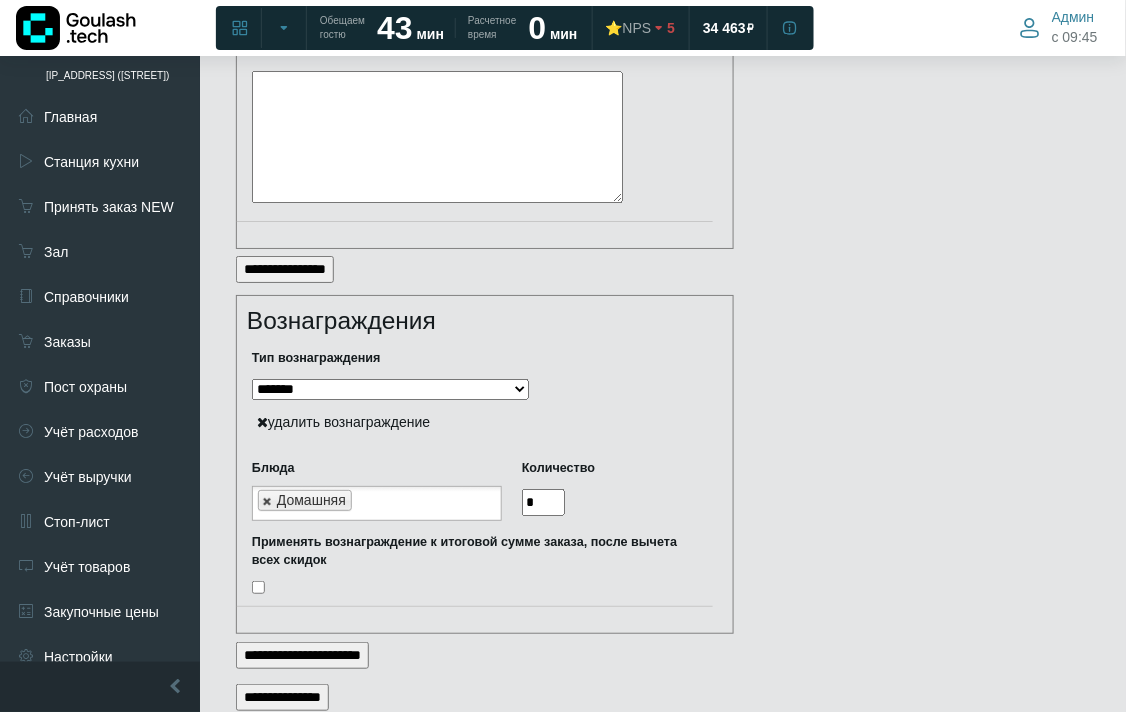 click at bounding box center [268, 501] 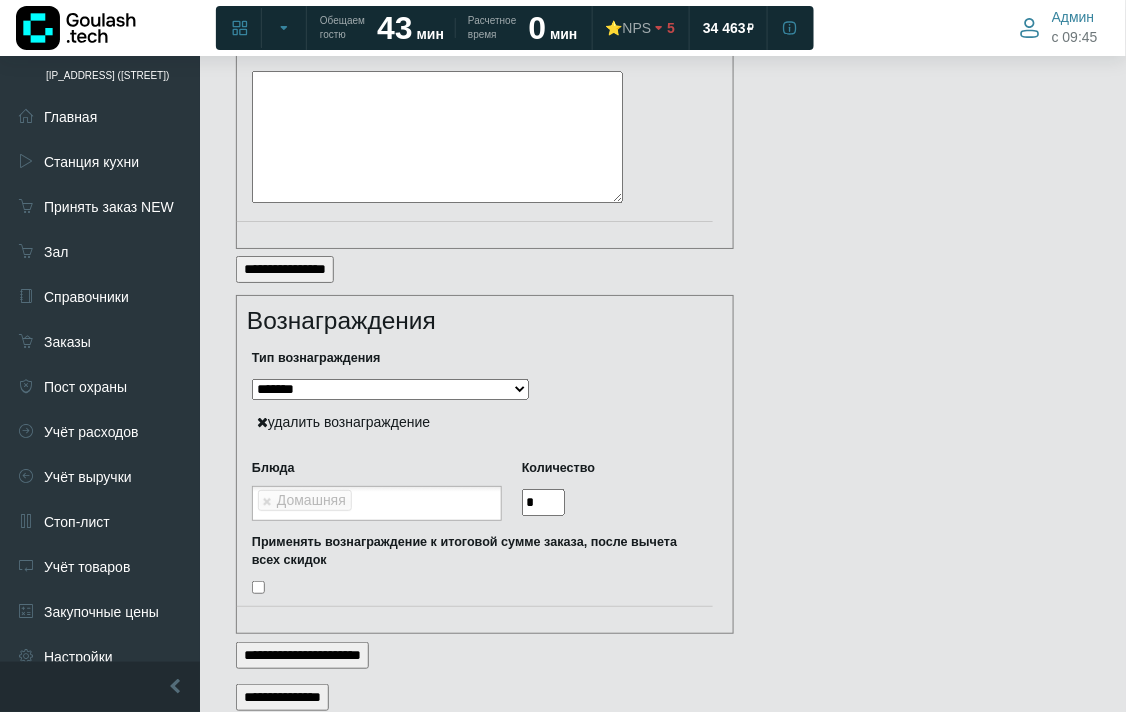 type on "**********" 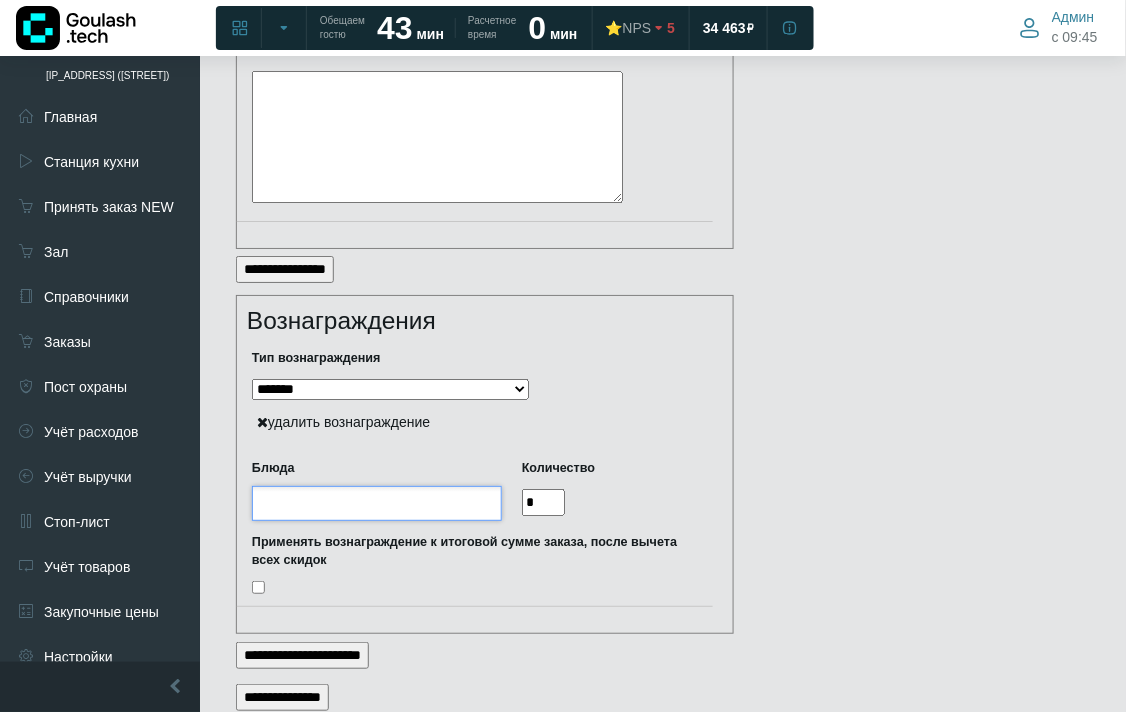 click on "Дашборд текущей смены
Швецова 3
Подразделение не найдено" at bounding box center (563, -1213) 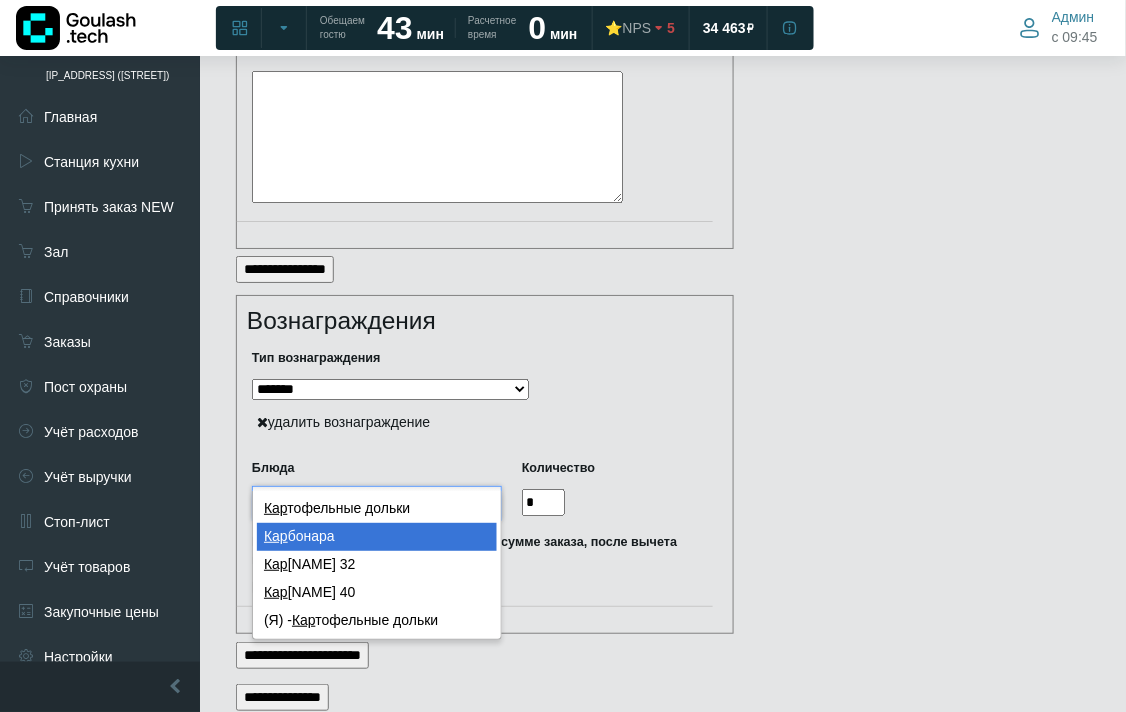 type on "***" 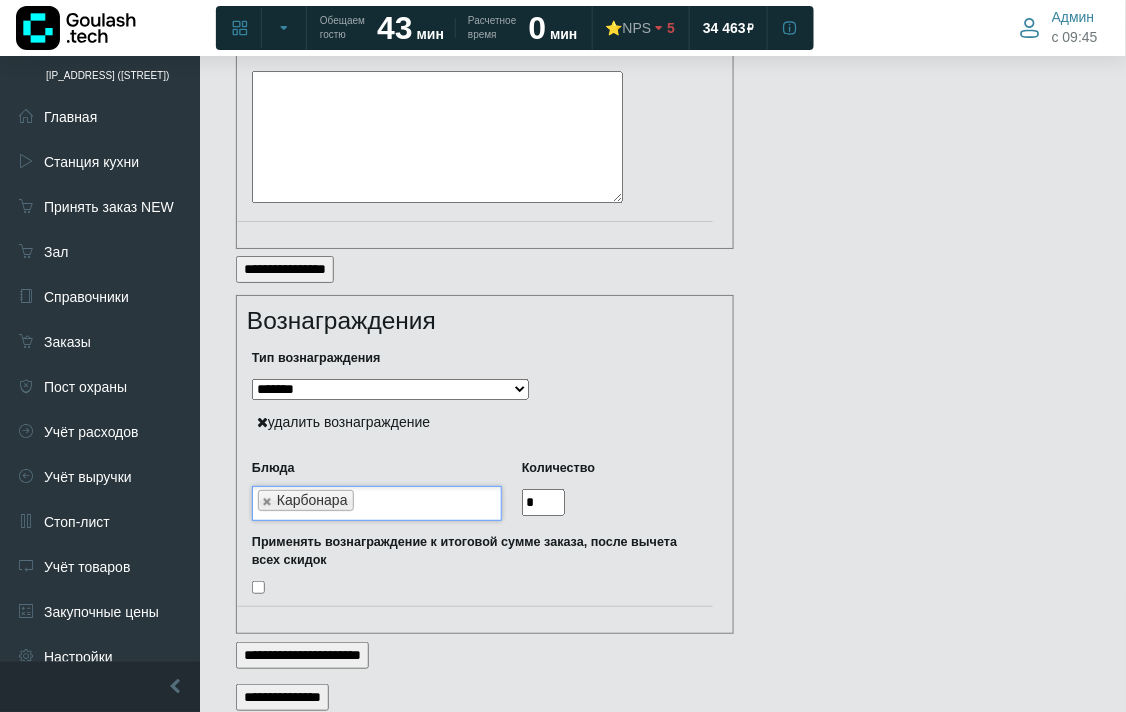 scroll, scrollTop: 3273, scrollLeft: 0, axis: vertical 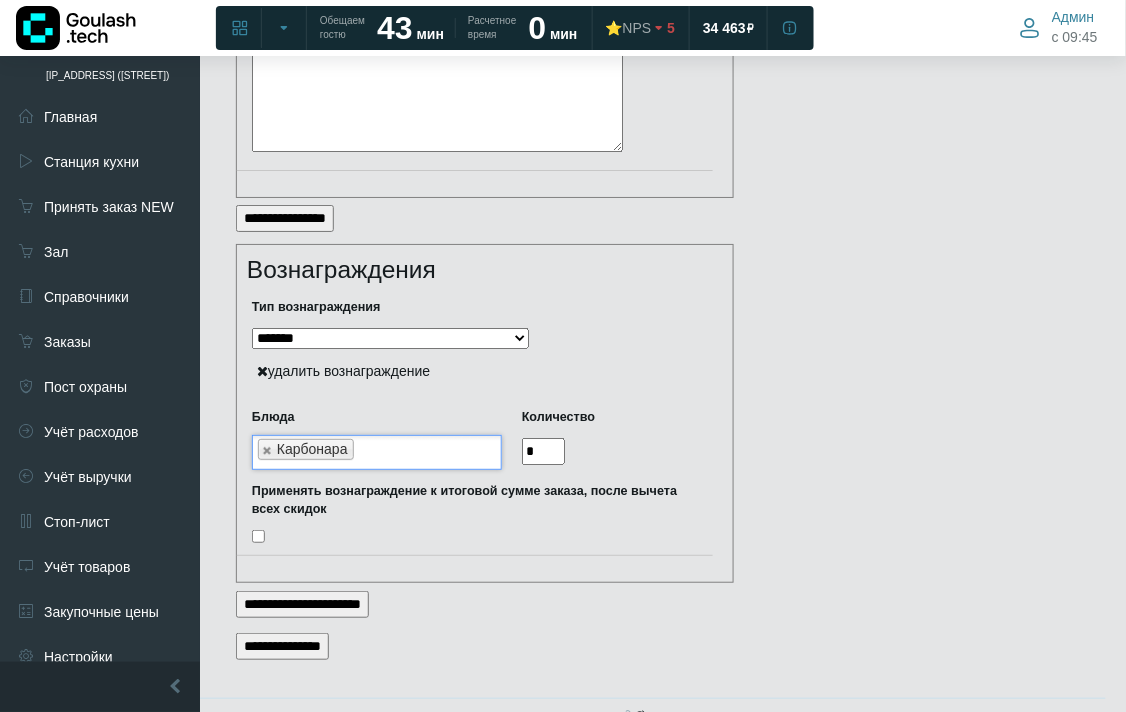 click on "**********" at bounding box center [282, 646] 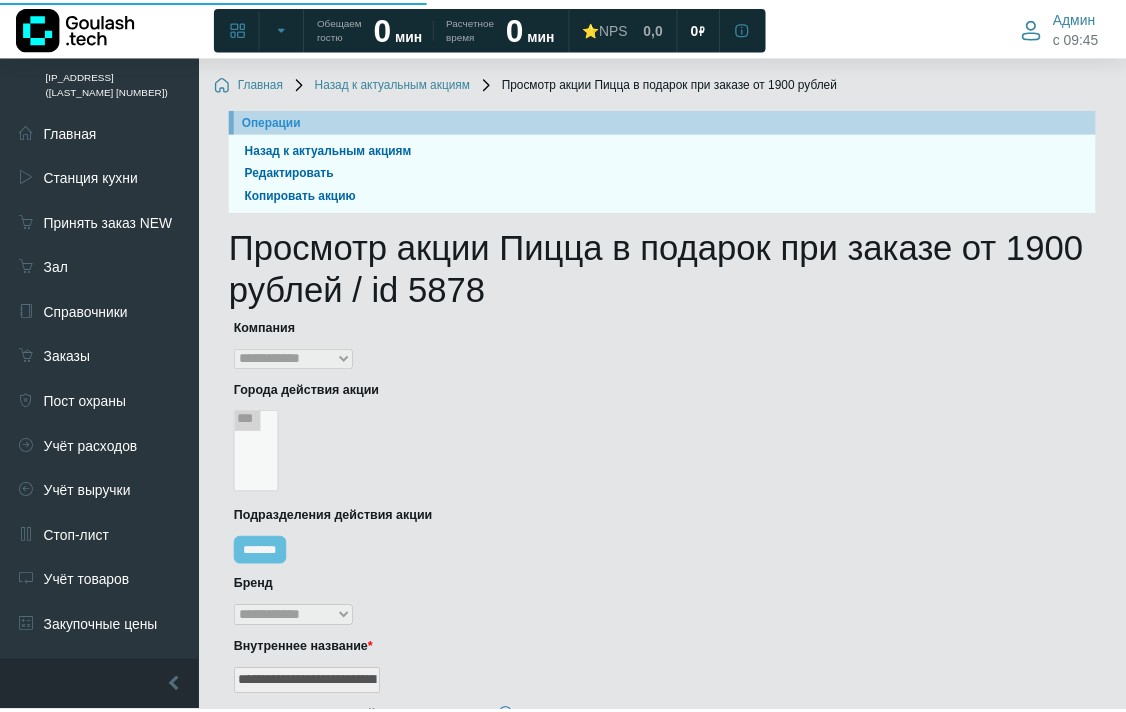 scroll, scrollTop: 0, scrollLeft: 0, axis: both 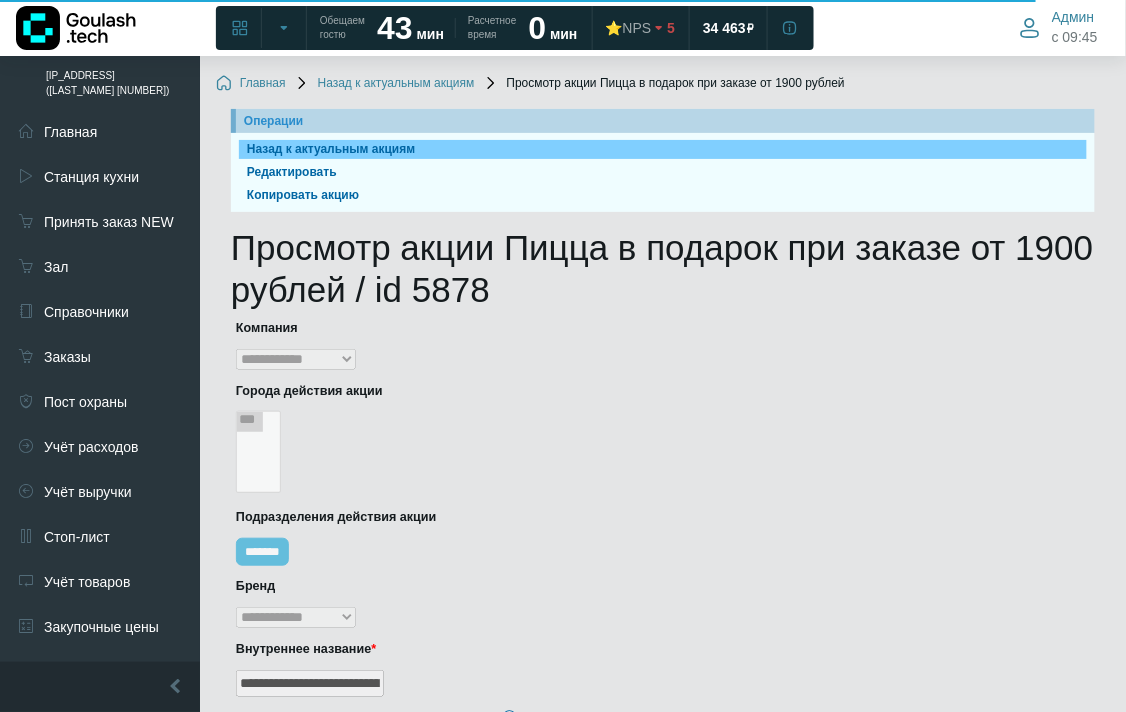 click on "Назад к актуальным акциям" at bounding box center [663, 149] 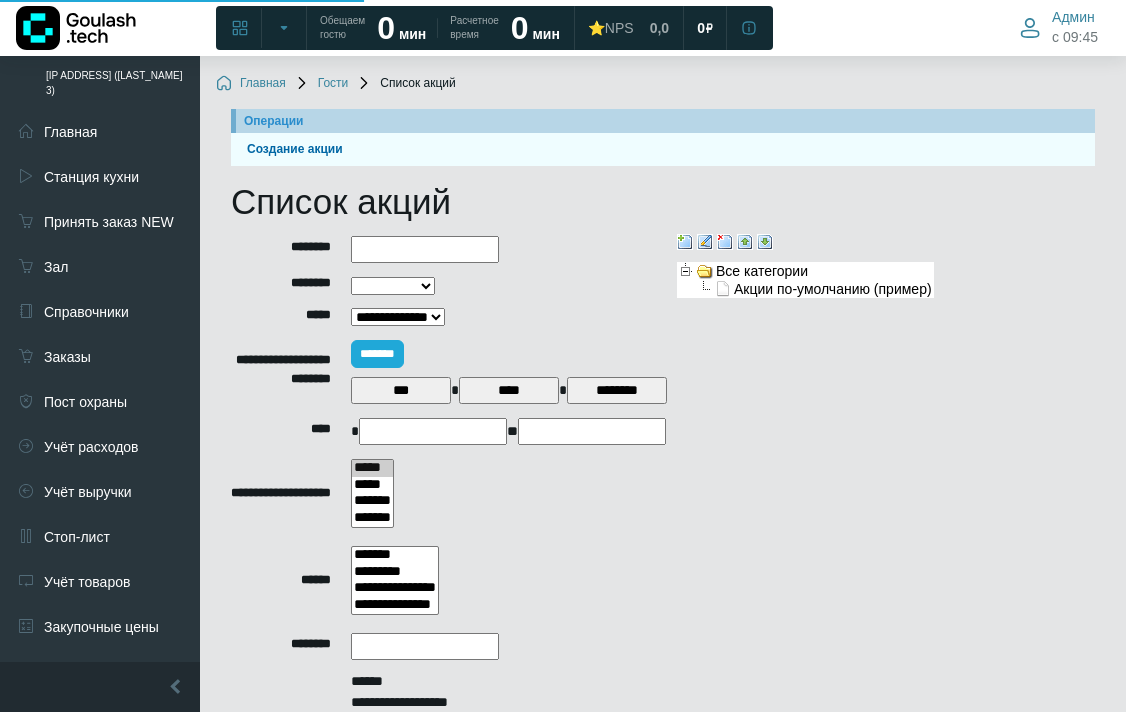 select 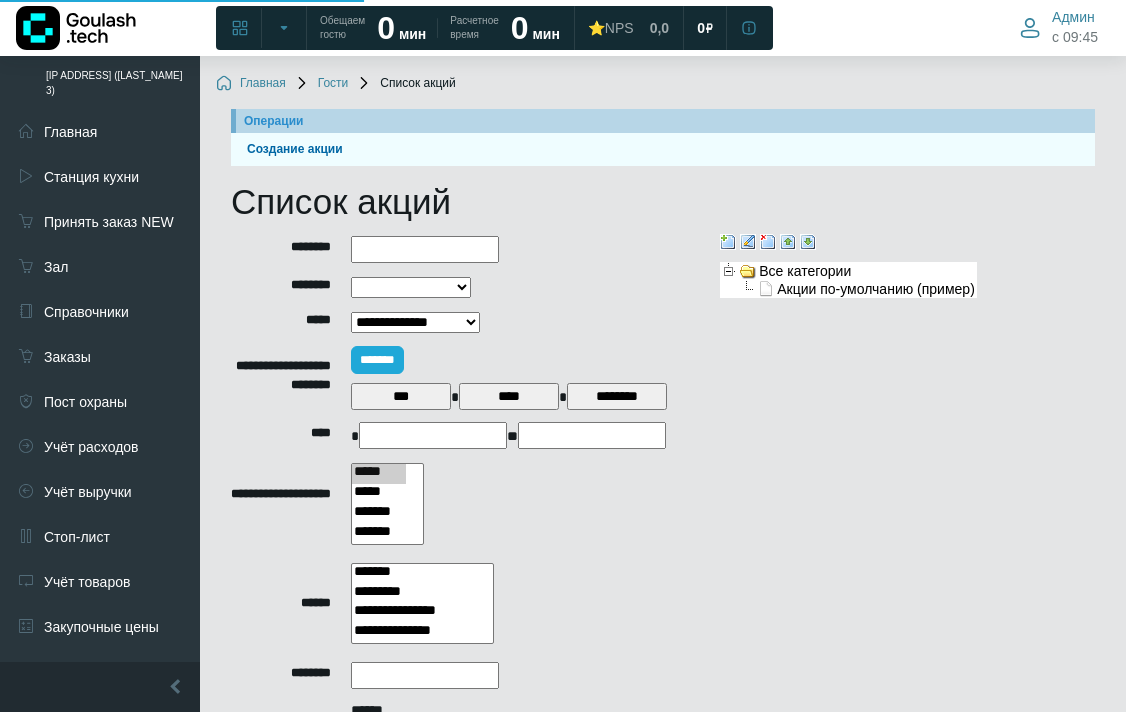 scroll, scrollTop: 277, scrollLeft: 0, axis: vertical 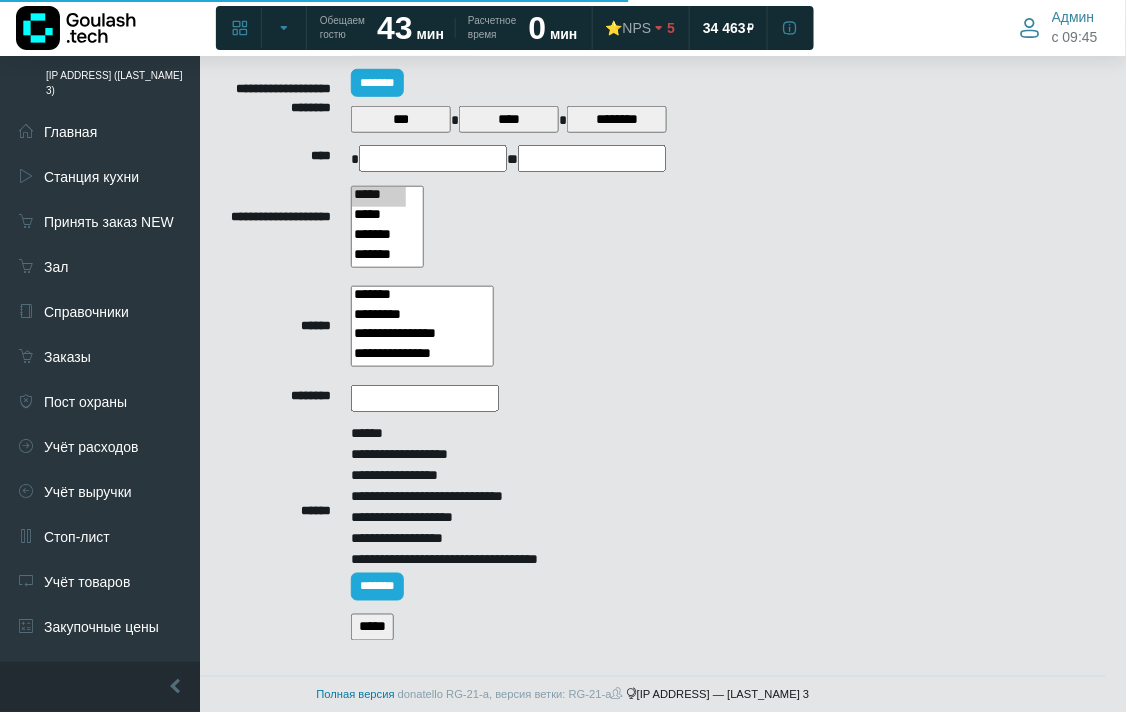 click on "*****" at bounding box center [372, 627] 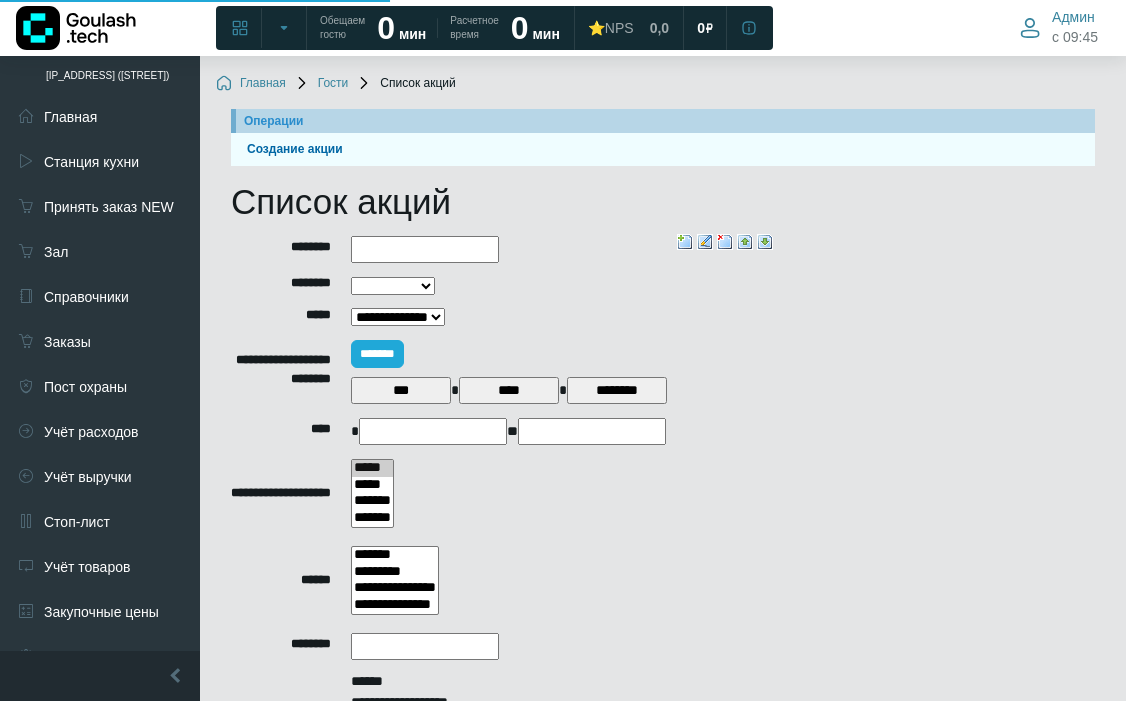 select 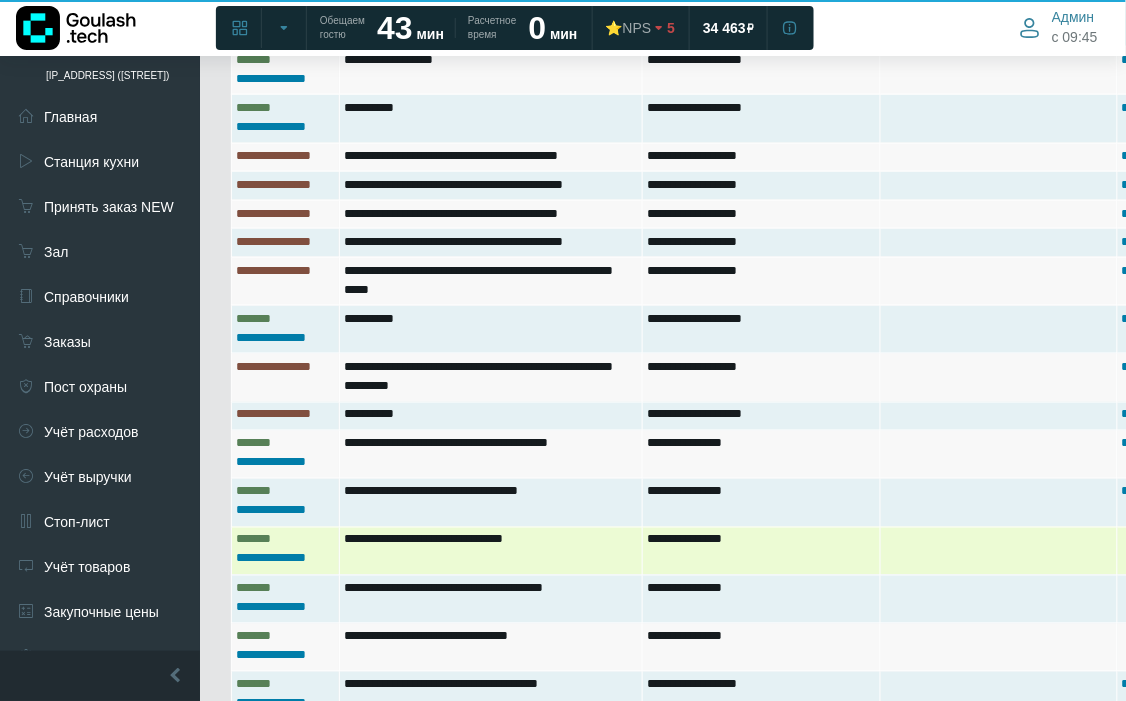 scroll, scrollTop: 2241, scrollLeft: 0, axis: vertical 